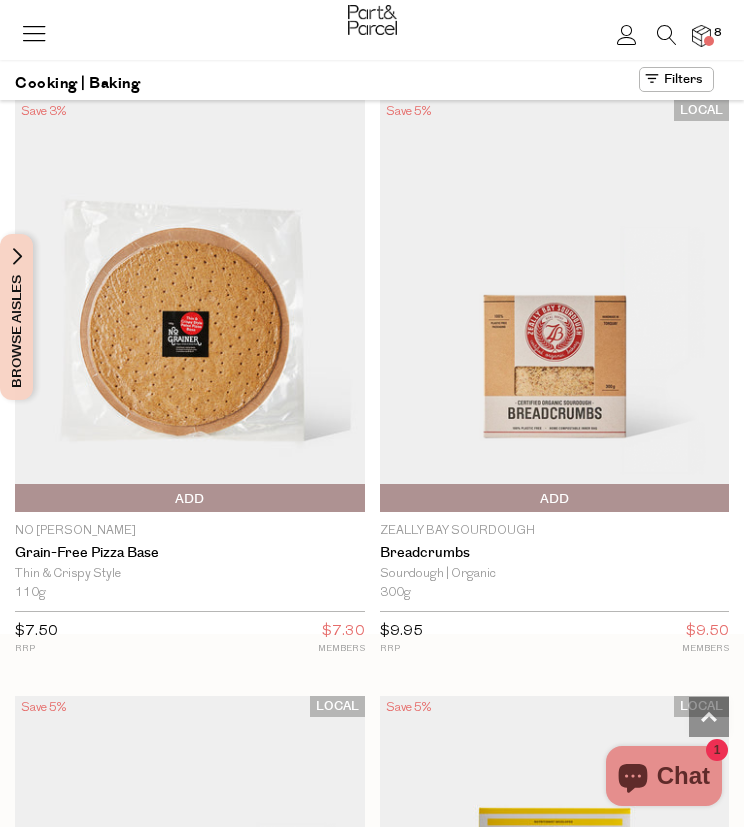 scroll, scrollTop: 7867, scrollLeft: 0, axis: vertical 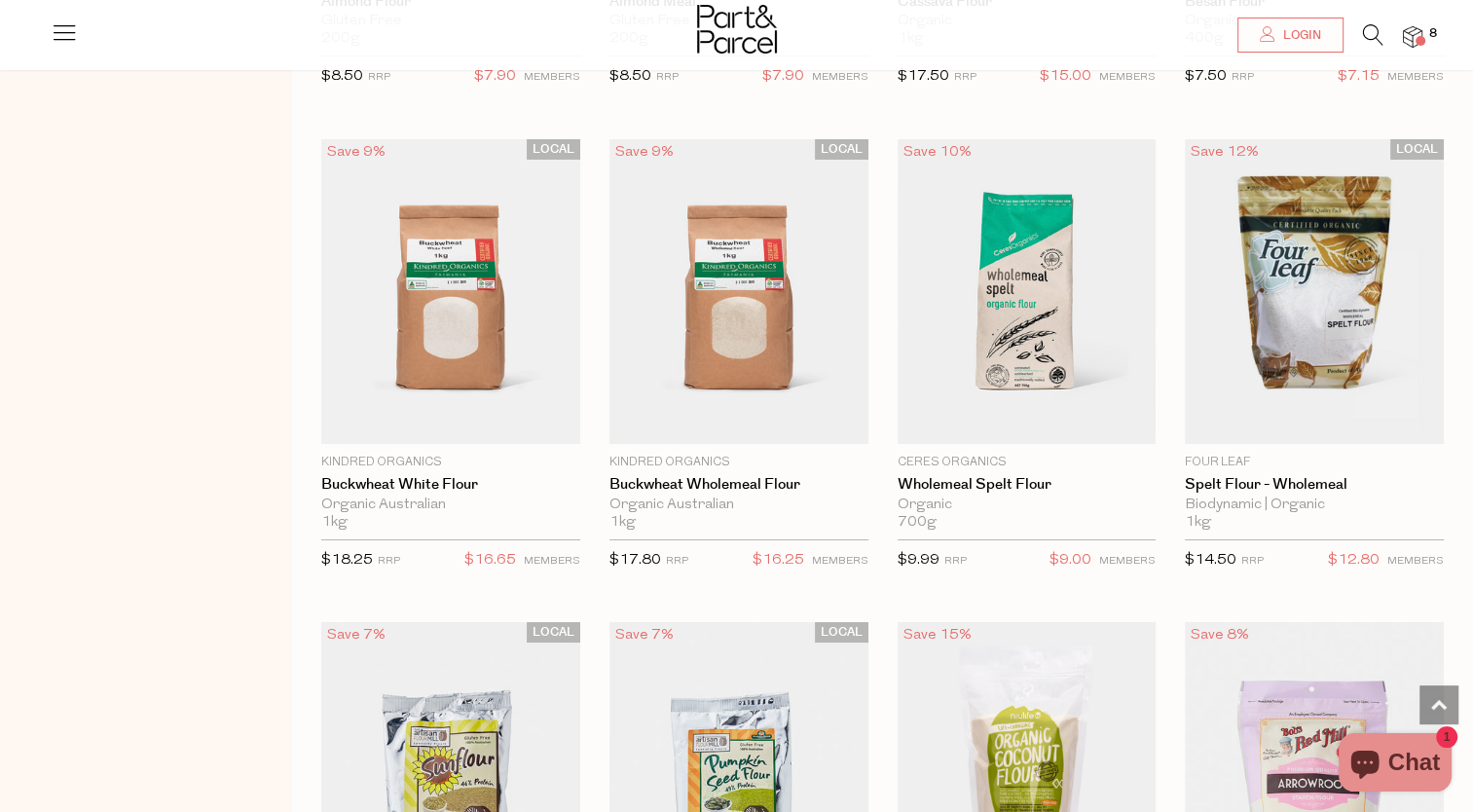 click at bounding box center (64, 32) 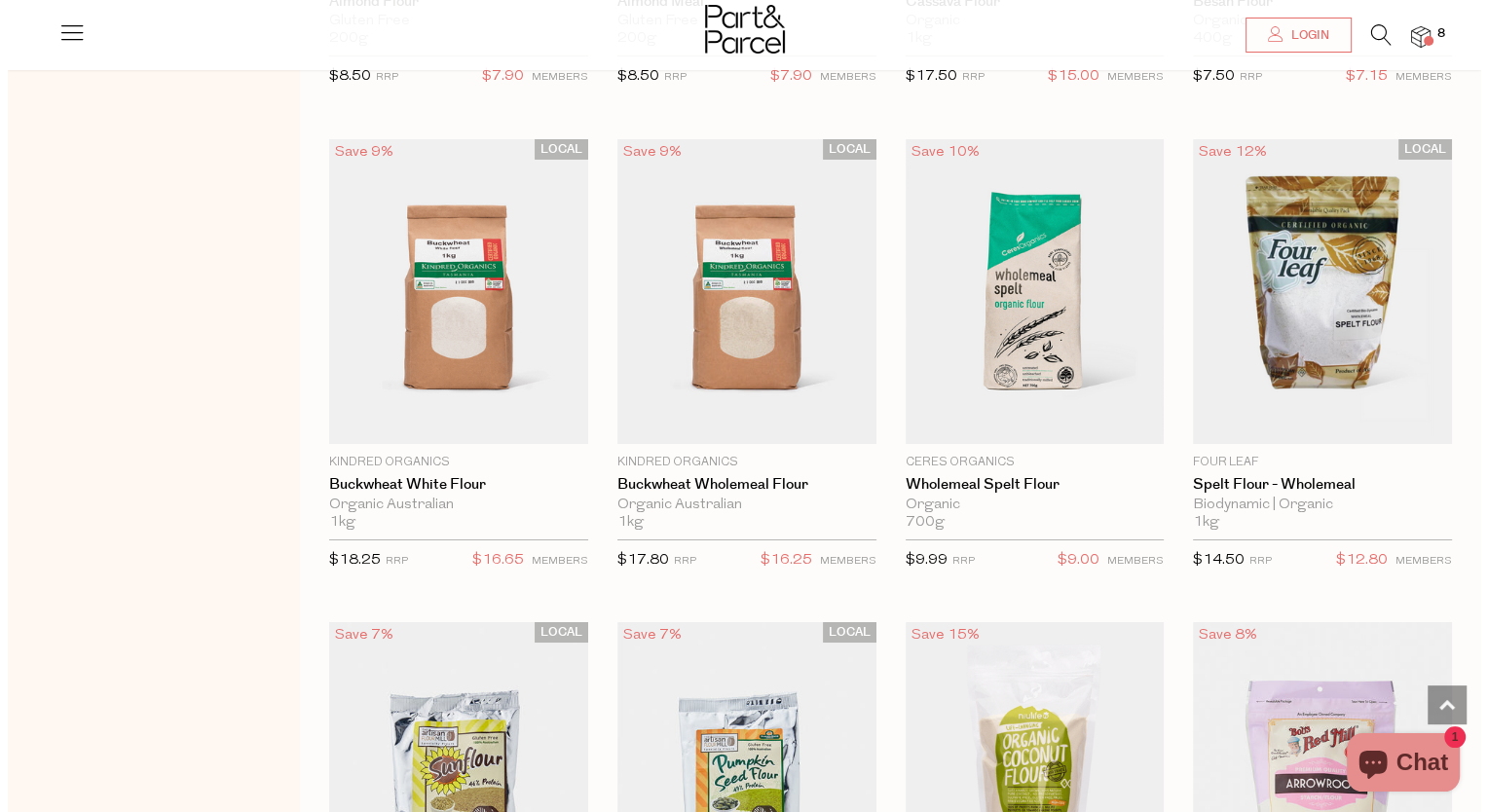 scroll, scrollTop: 6946, scrollLeft: 0, axis: vertical 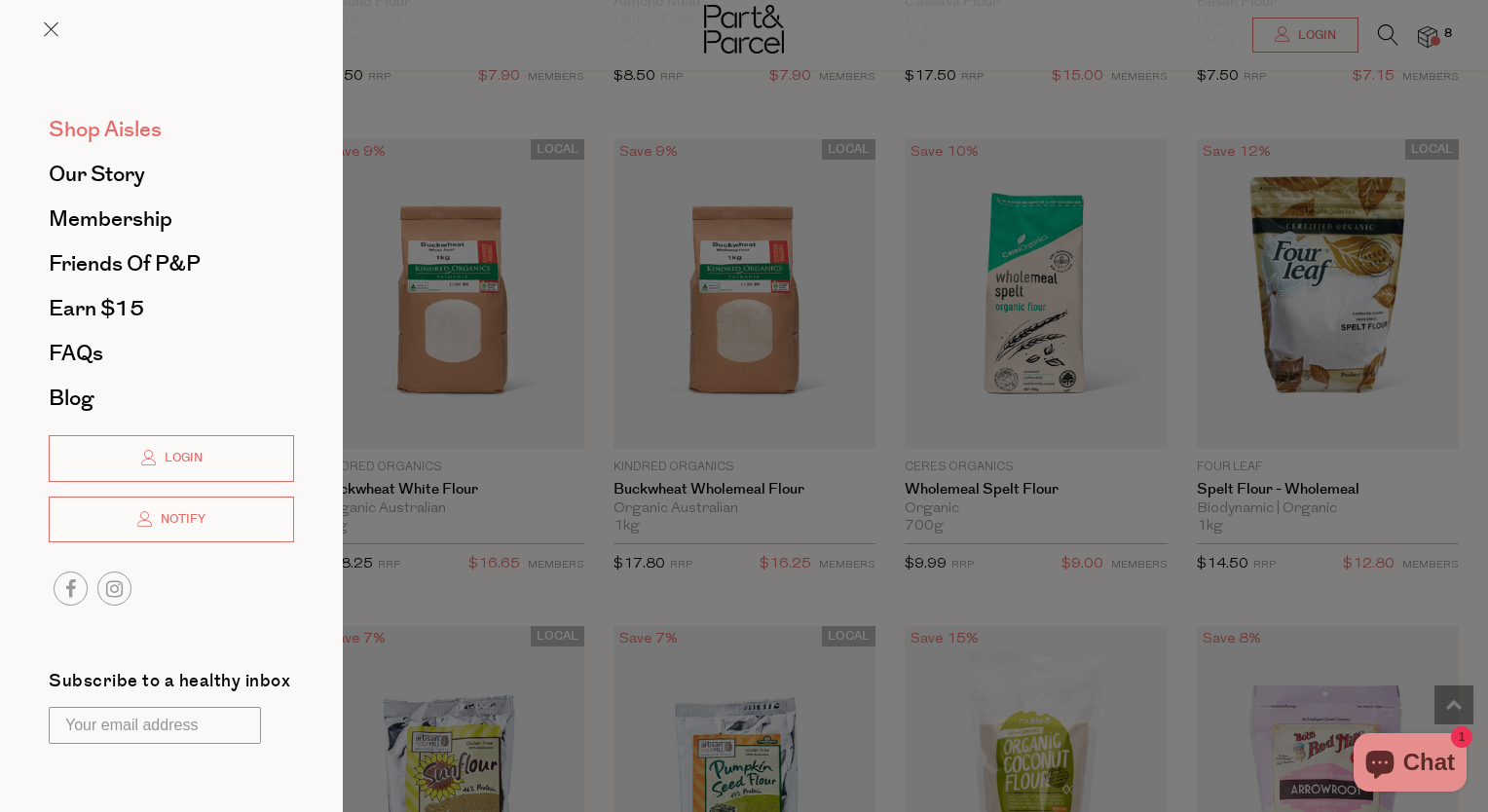 click on "Shop Aisles" at bounding box center [105, 129] 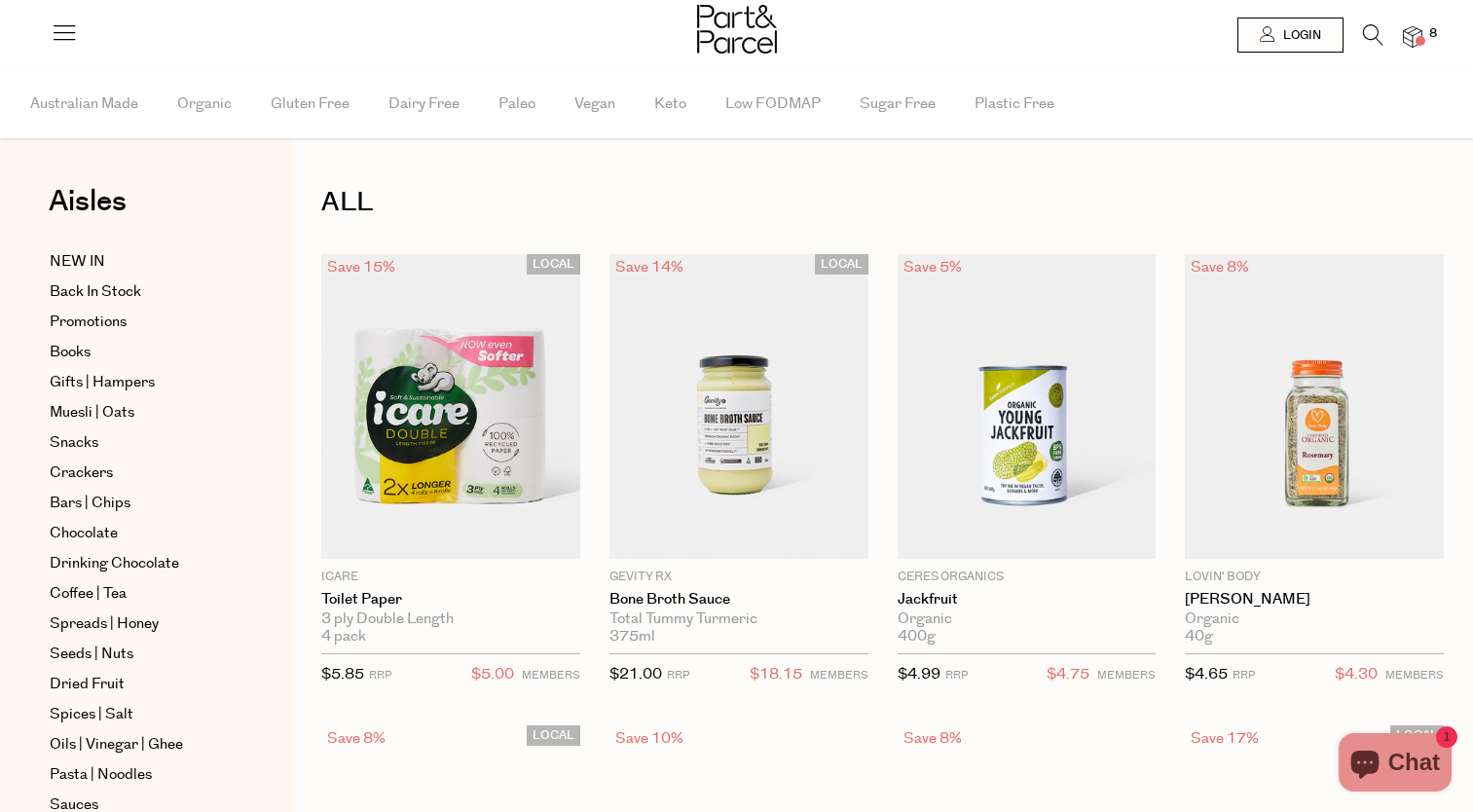 scroll, scrollTop: 0, scrollLeft: 0, axis: both 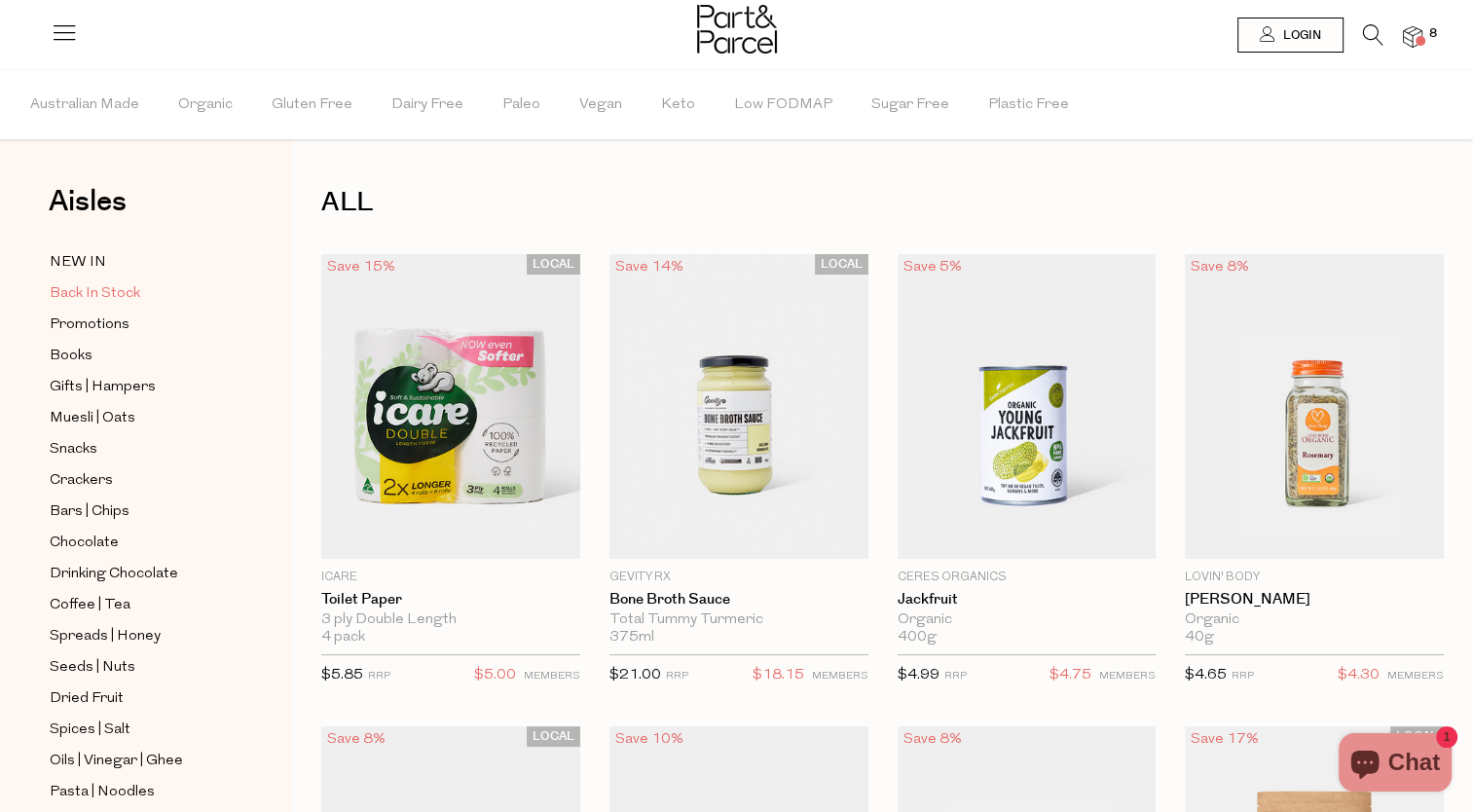 click on "Back In Stock" at bounding box center [94, 294] 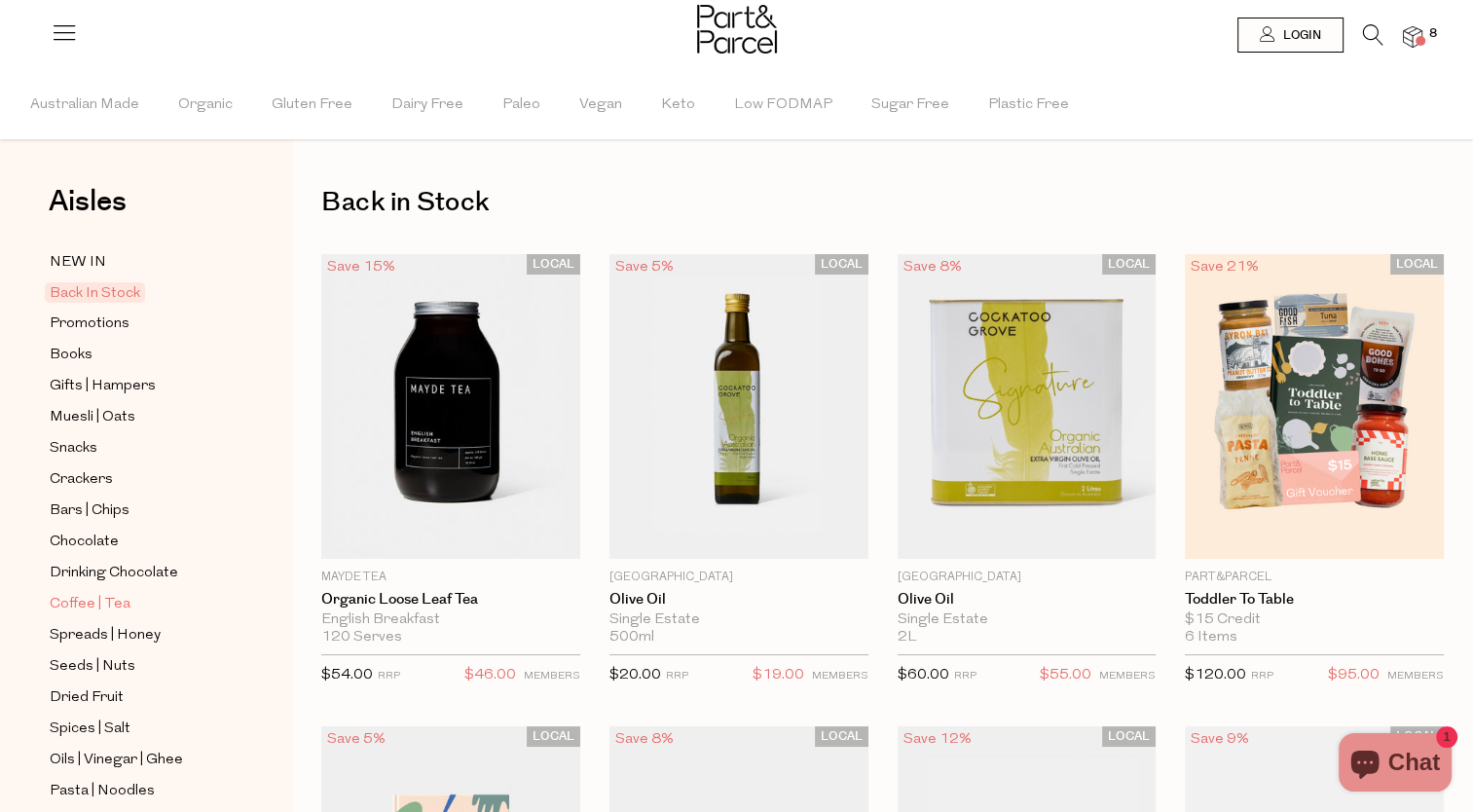 click on "Coffee | Tea" at bounding box center [90, 605] 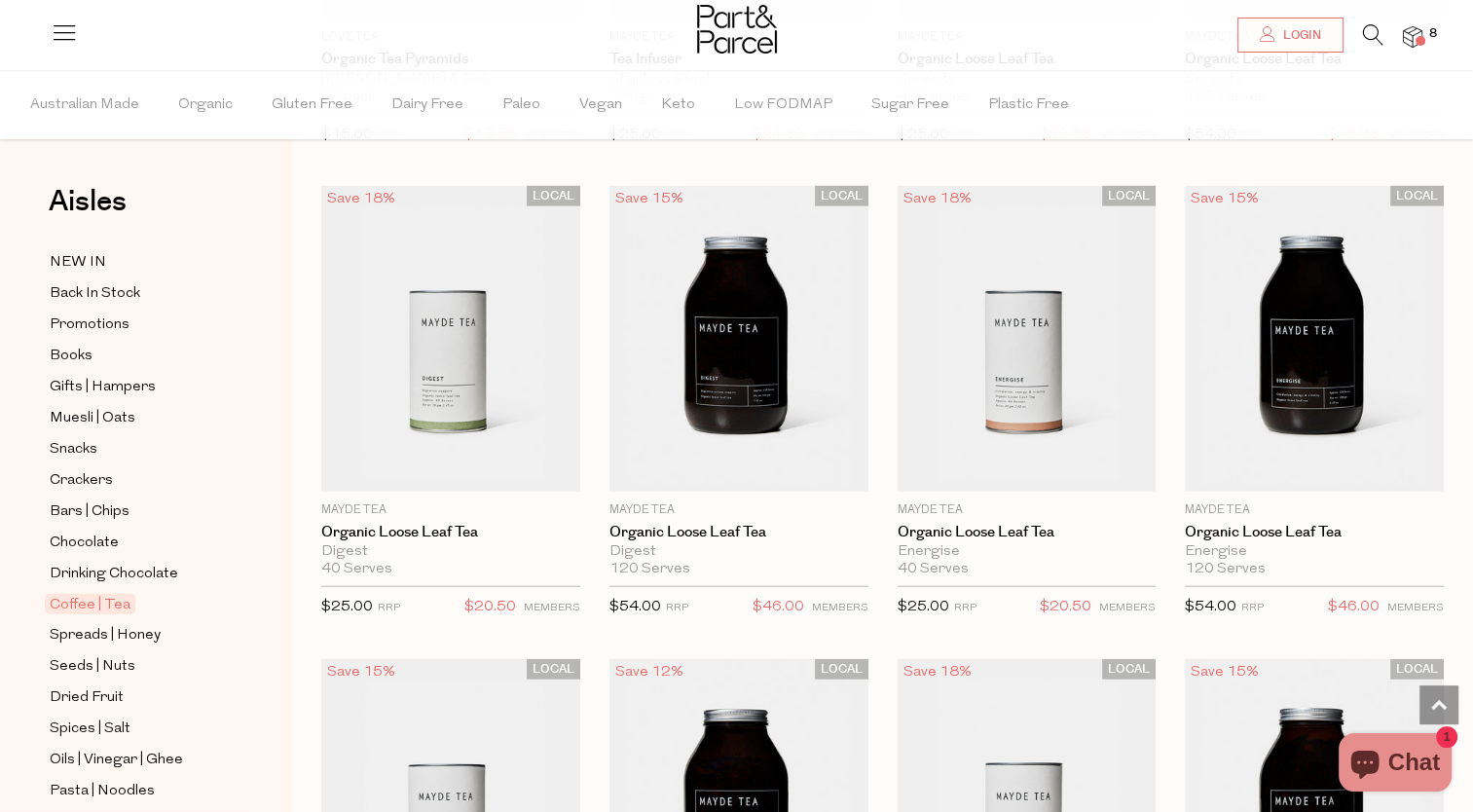 scroll, scrollTop: 4323, scrollLeft: 0, axis: vertical 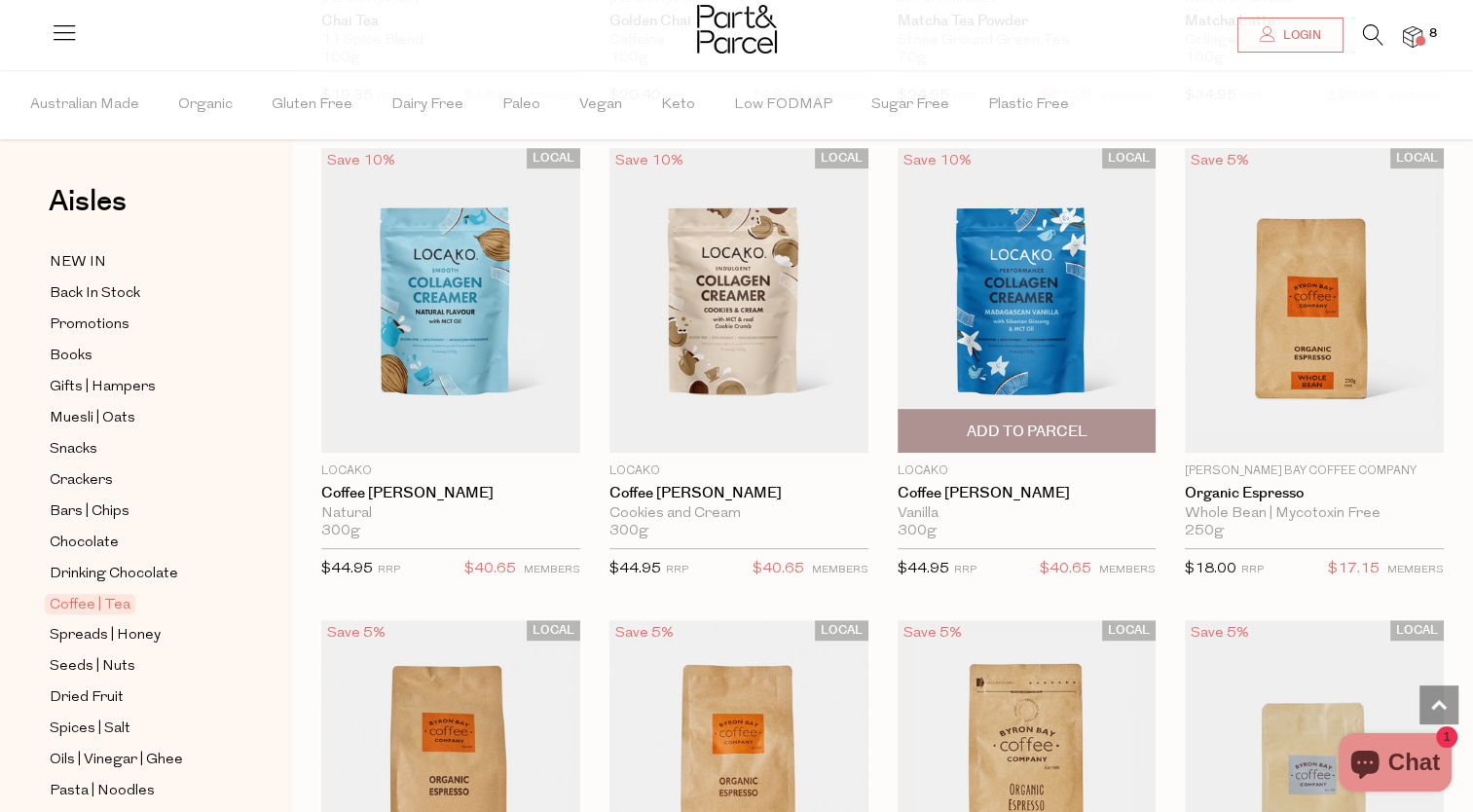 click at bounding box center [1027, 300] 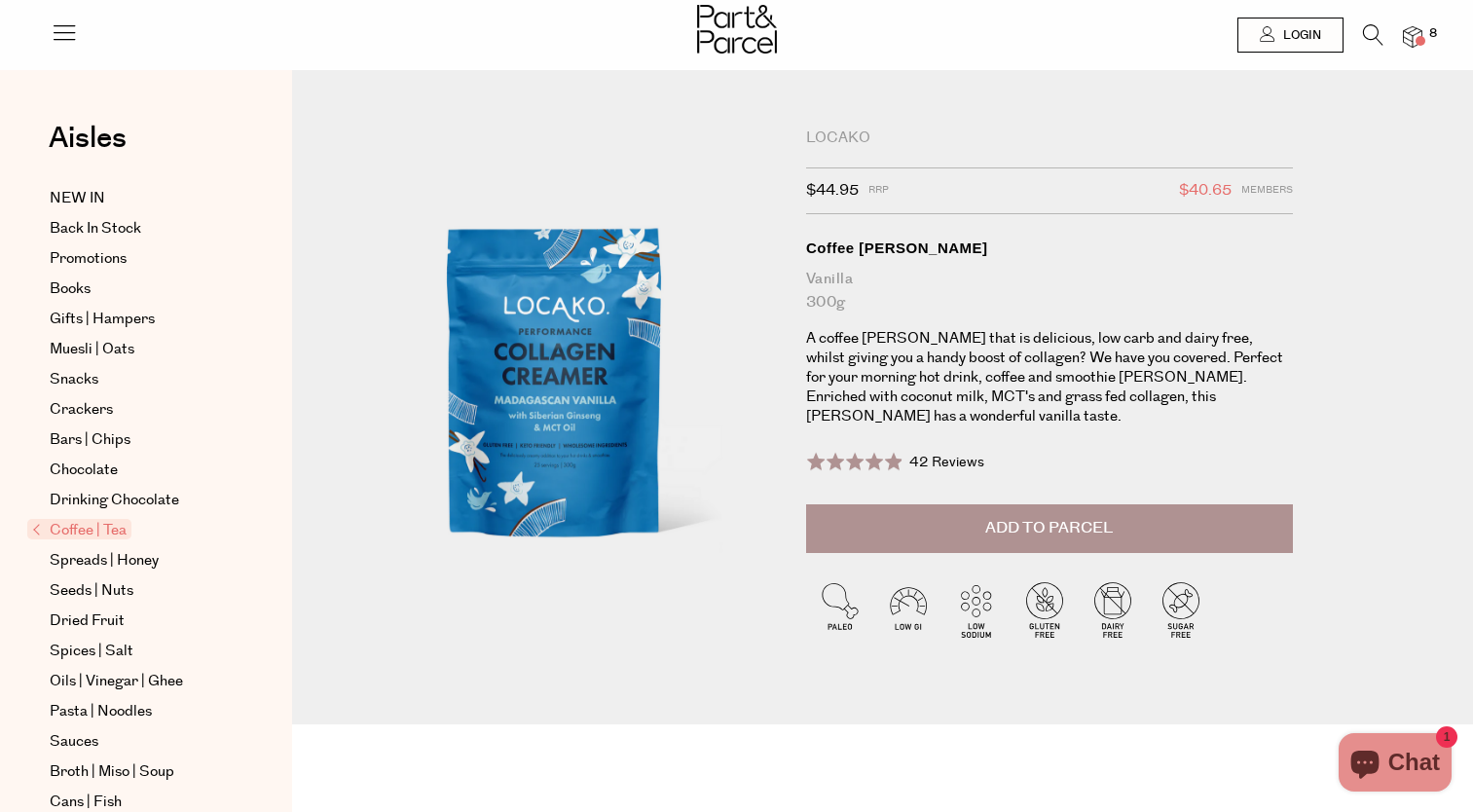 scroll, scrollTop: 0, scrollLeft: 0, axis: both 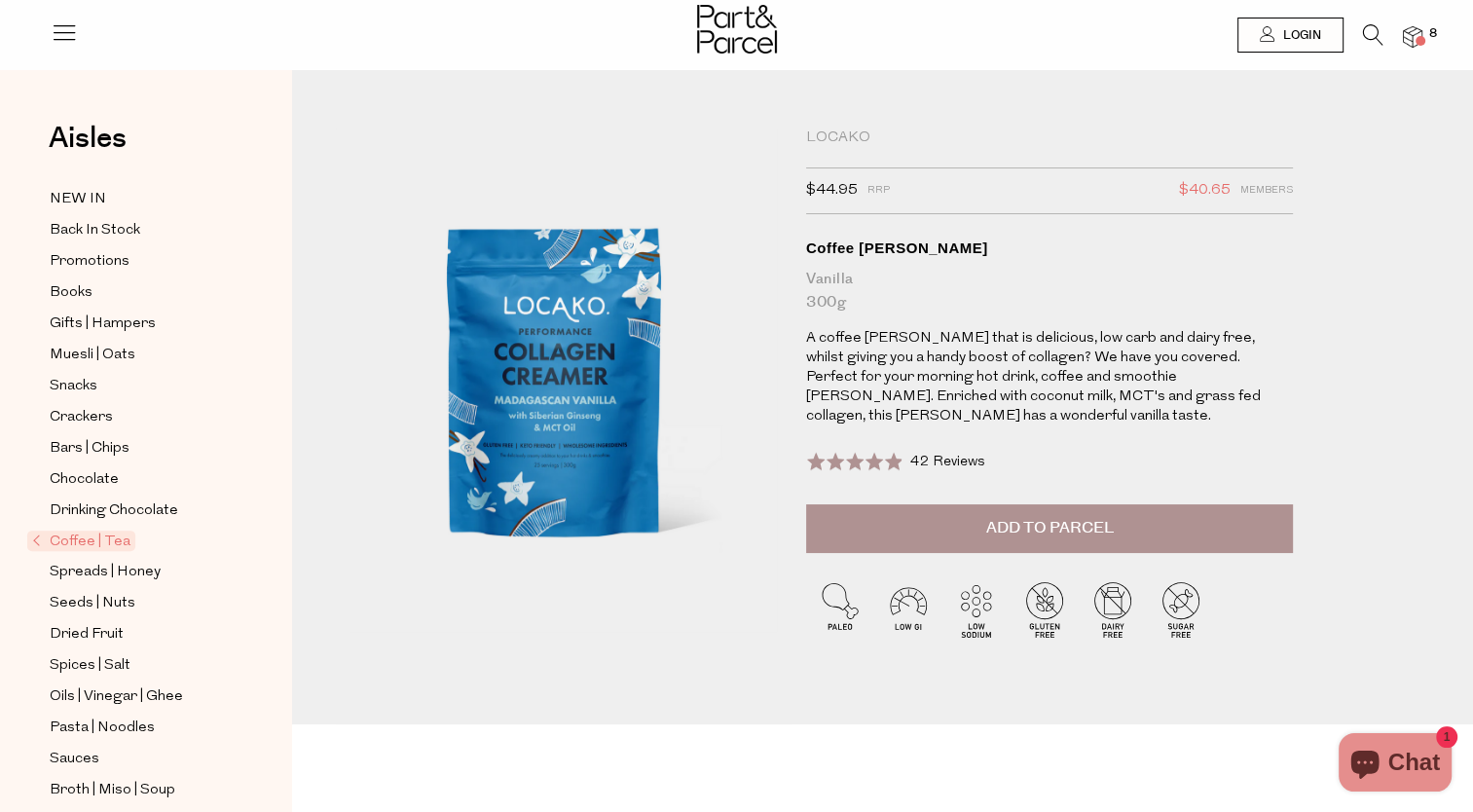 click on "Add to Parcel" at bounding box center (1049, 528) 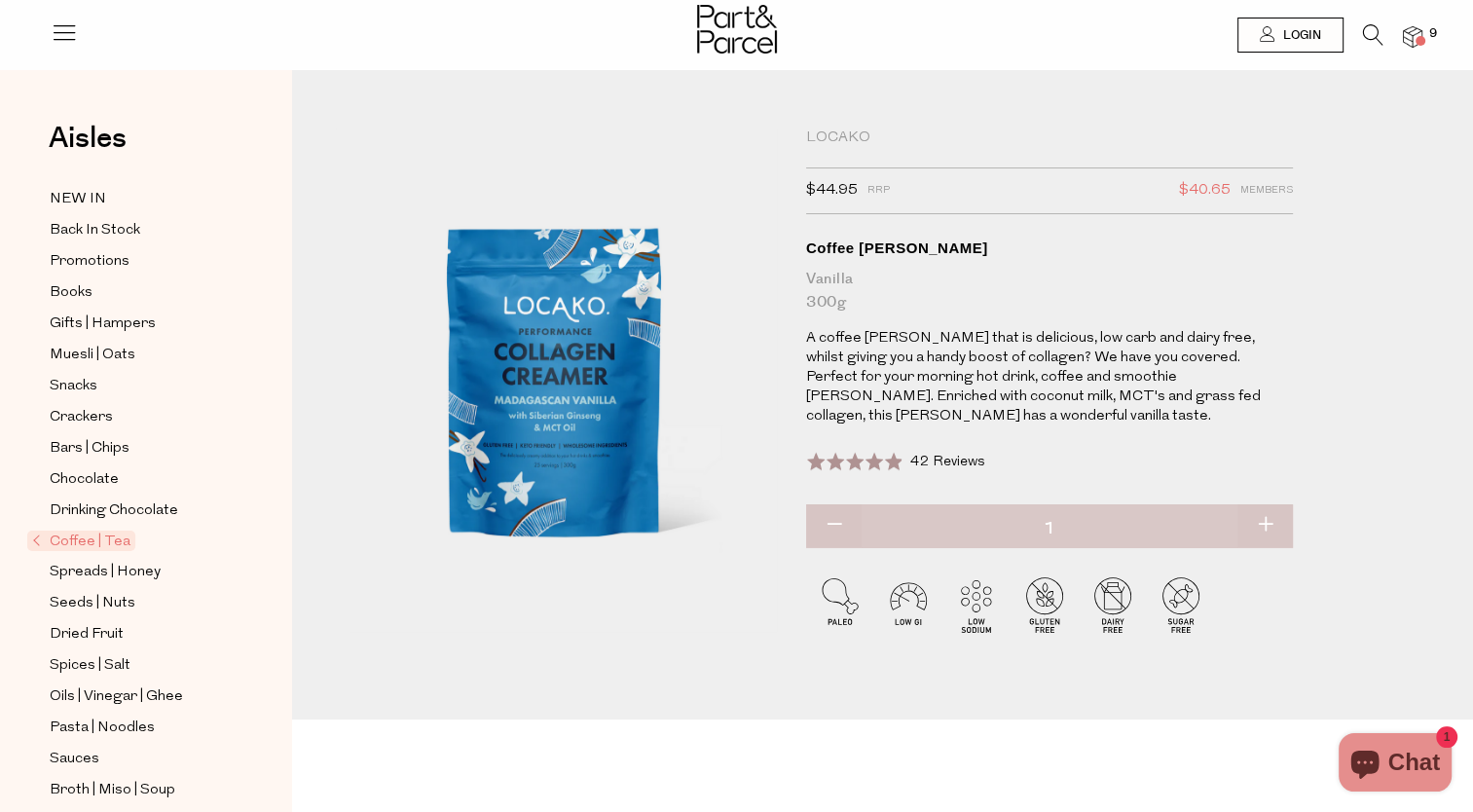 click on "42 Reviews" at bounding box center [946, 461] 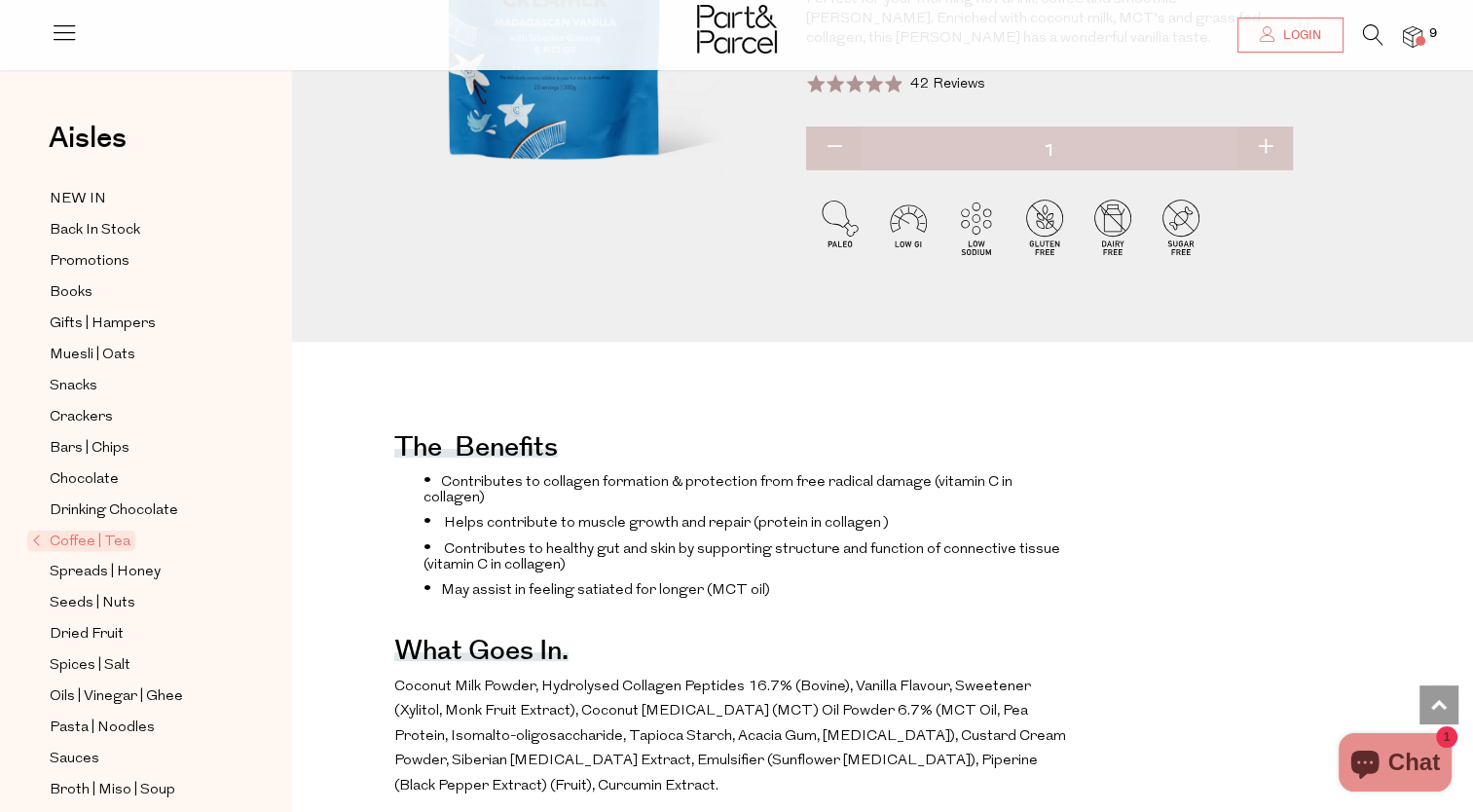 scroll, scrollTop: 0, scrollLeft: 0, axis: both 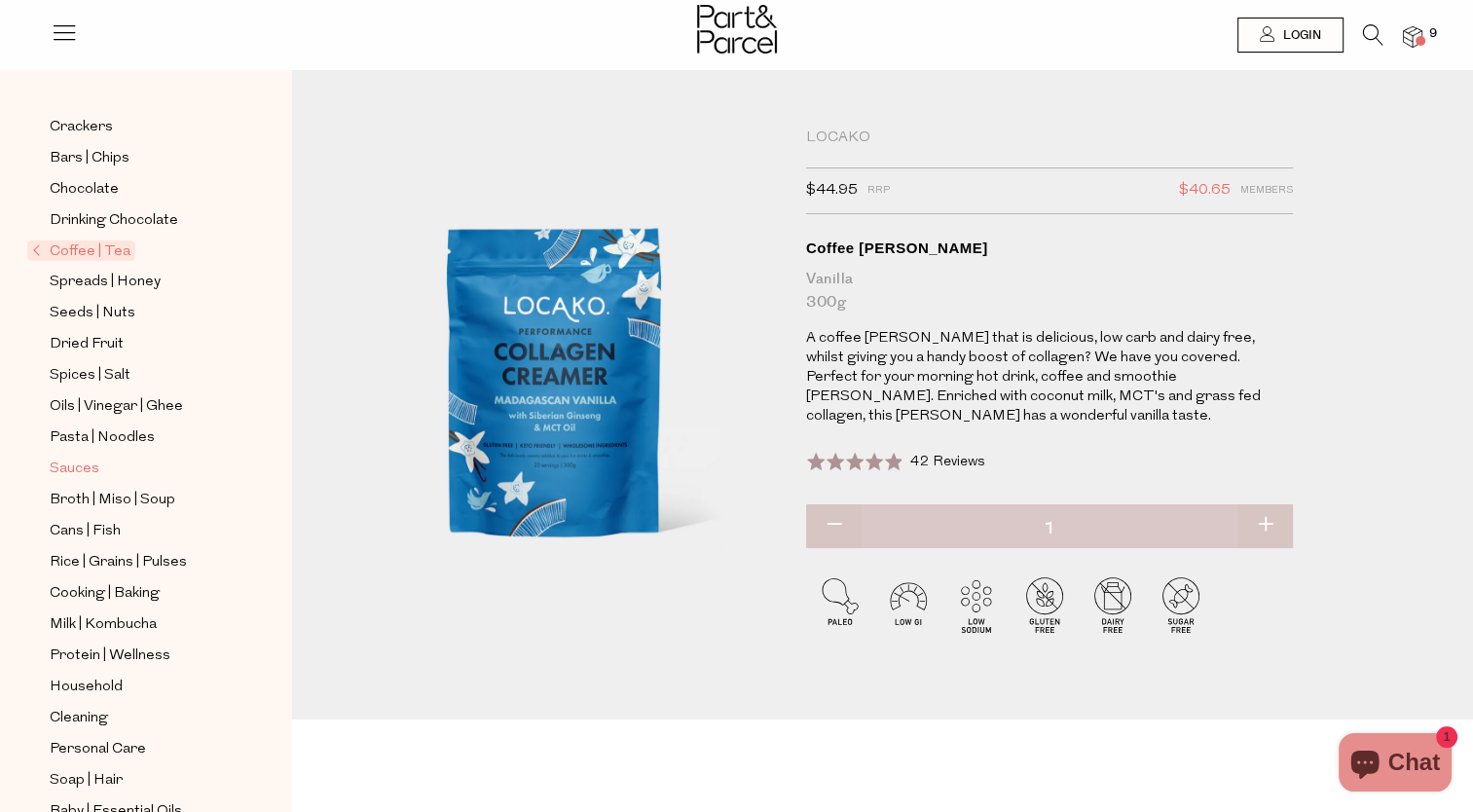 click on "Sauces" at bounding box center [74, 469] 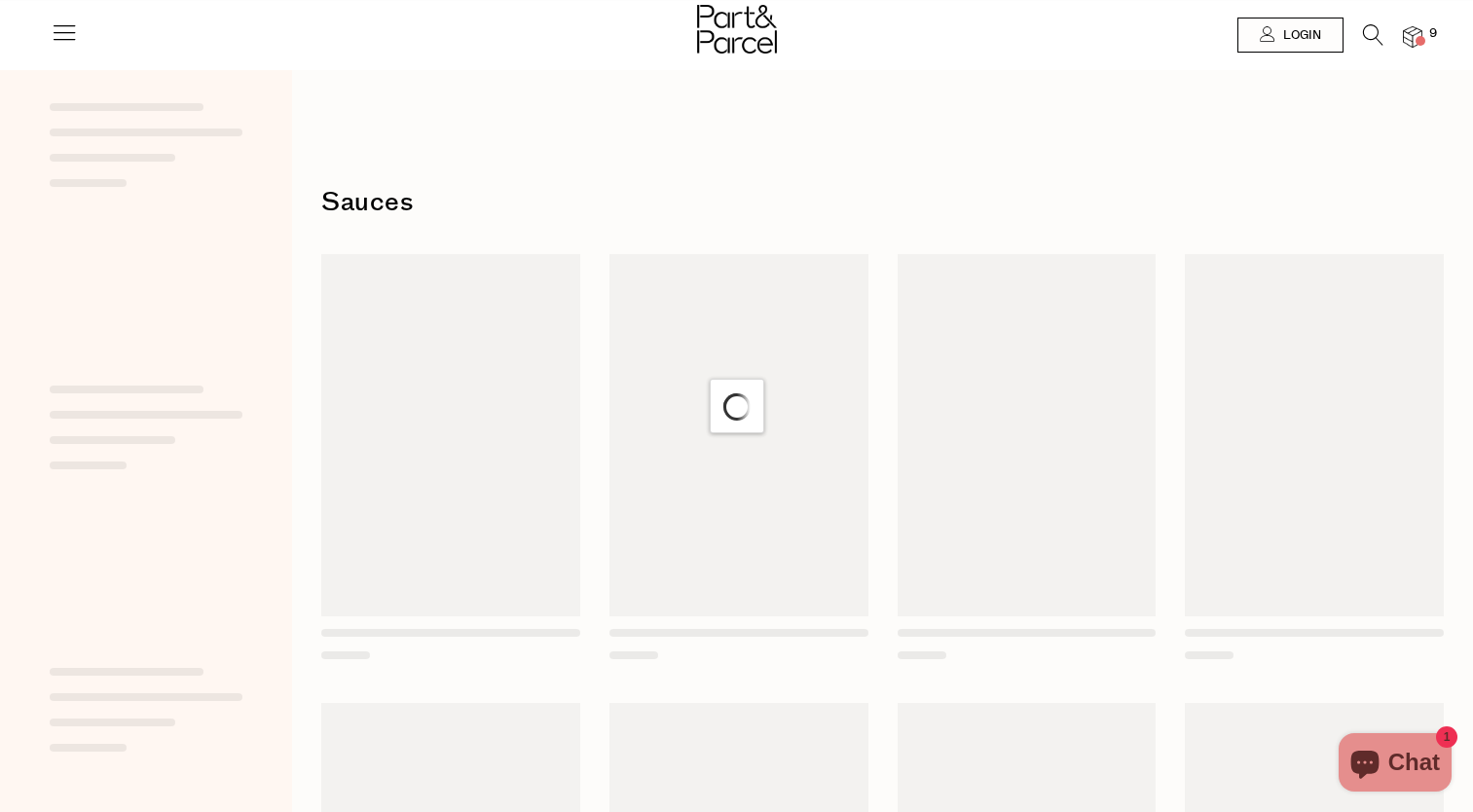 scroll, scrollTop: 0, scrollLeft: 0, axis: both 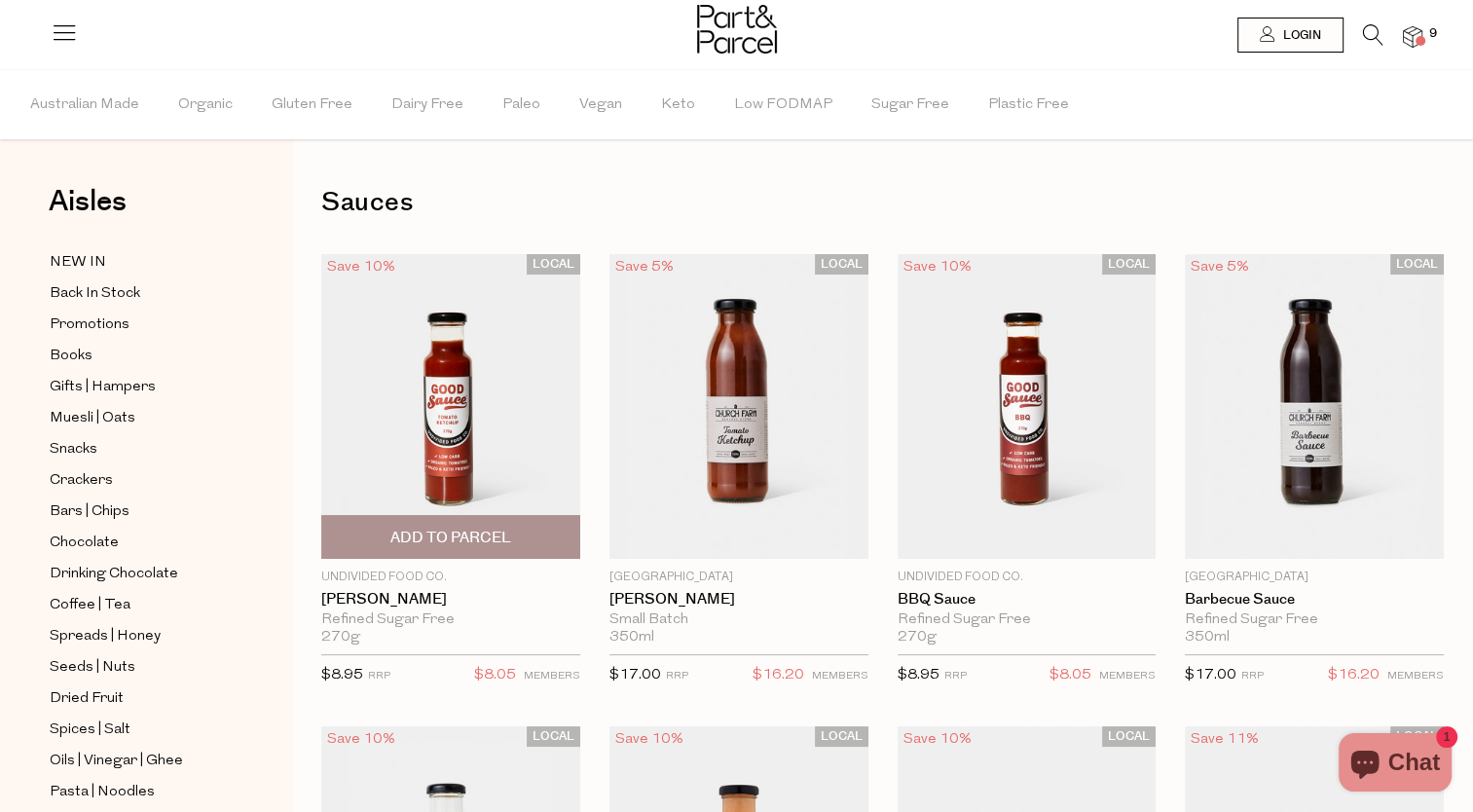 click on "Add To Parcel" at bounding box center [451, 537] 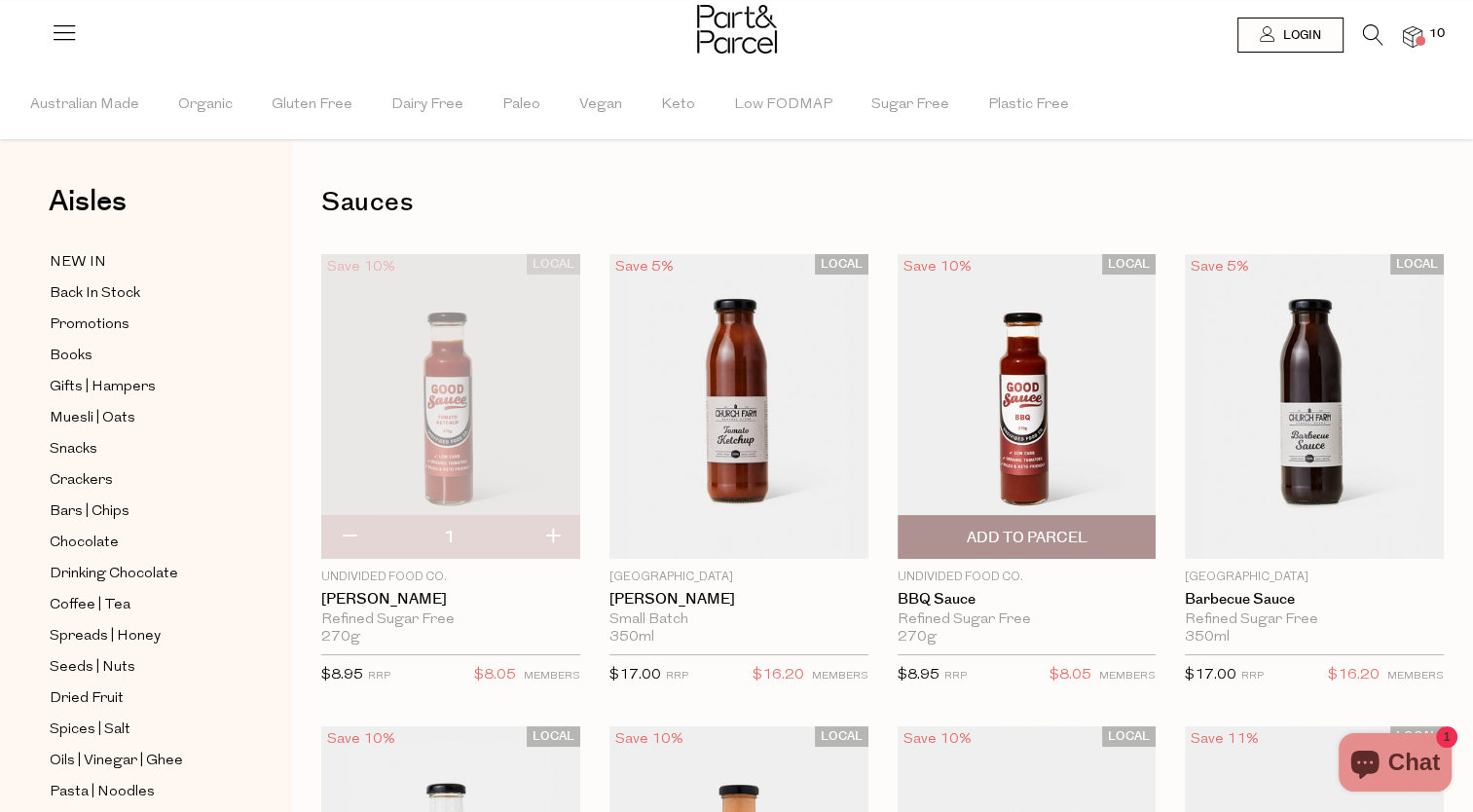 click on "Add To Parcel" at bounding box center (1026, 537) 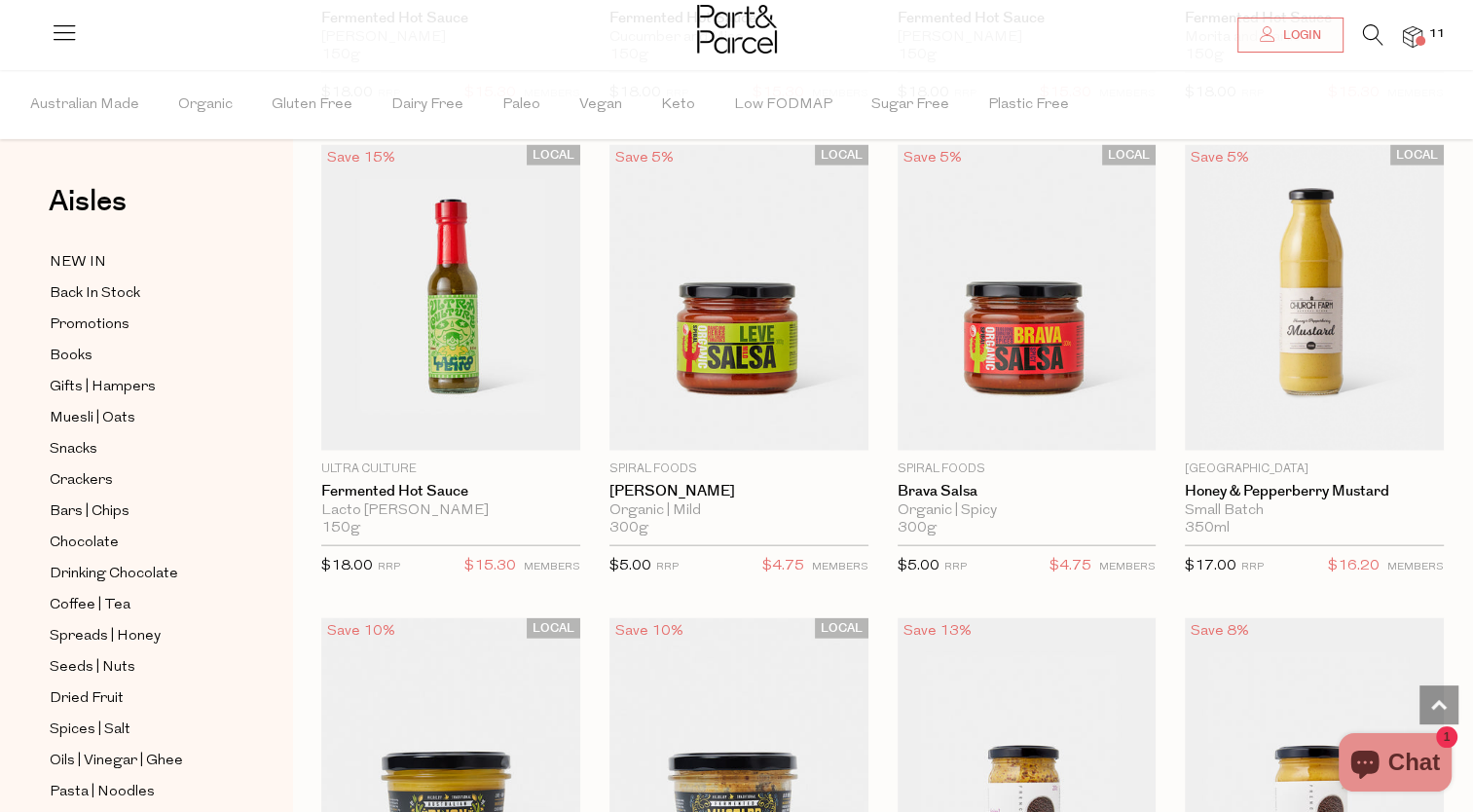 scroll, scrollTop: 4365, scrollLeft: 0, axis: vertical 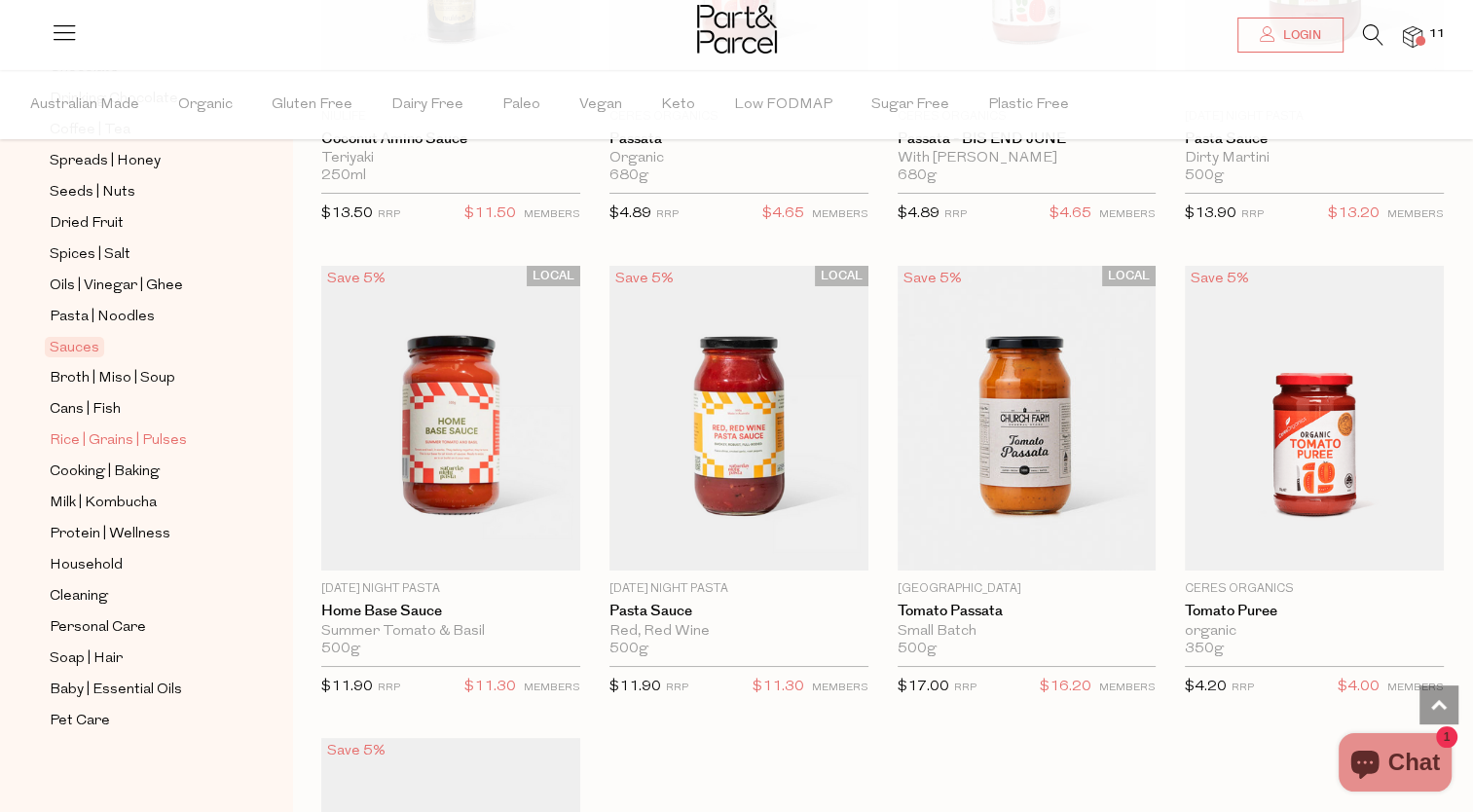 click on "Rice | Grains | Pulses" at bounding box center [138, 440] 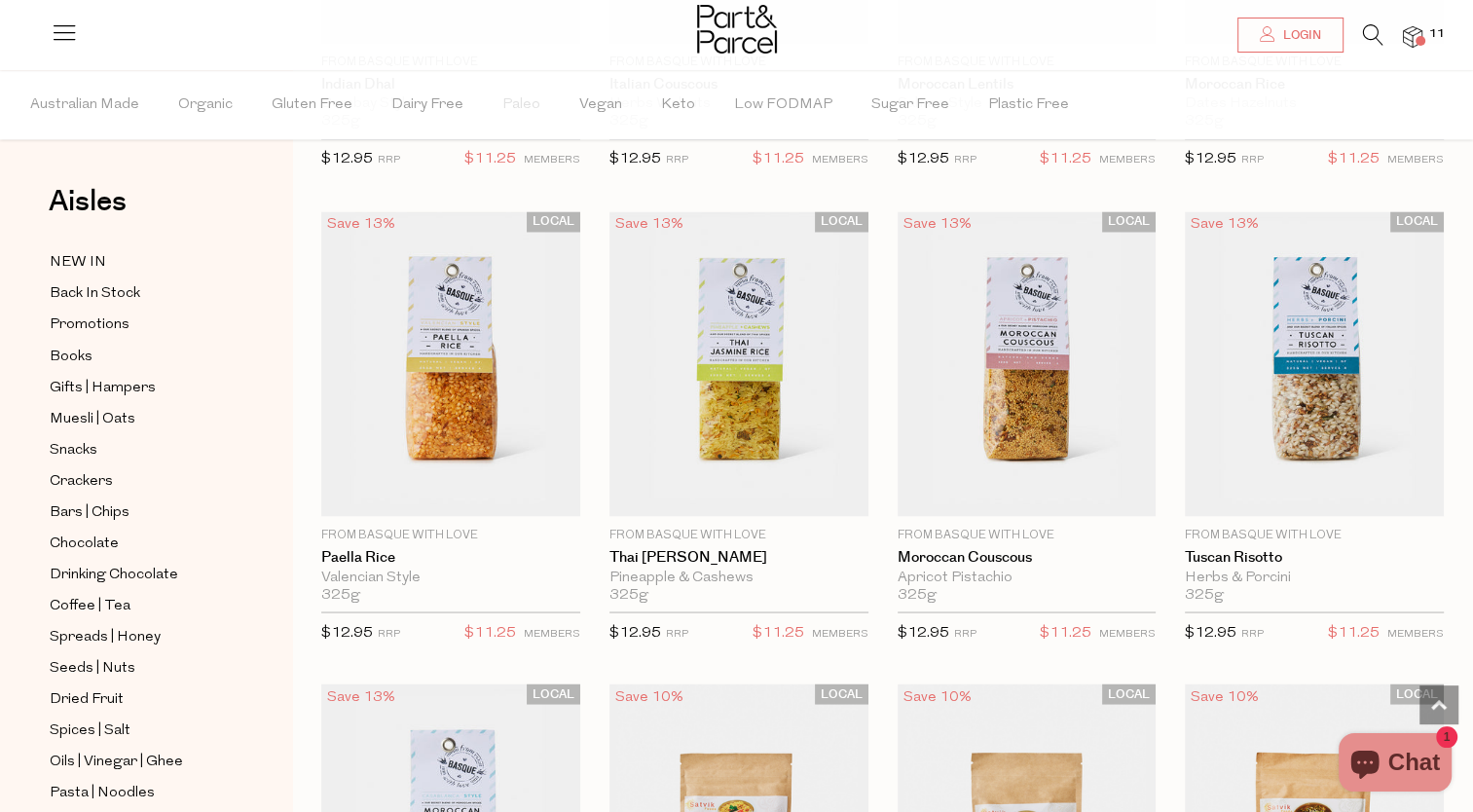scroll, scrollTop: 3357, scrollLeft: 0, axis: vertical 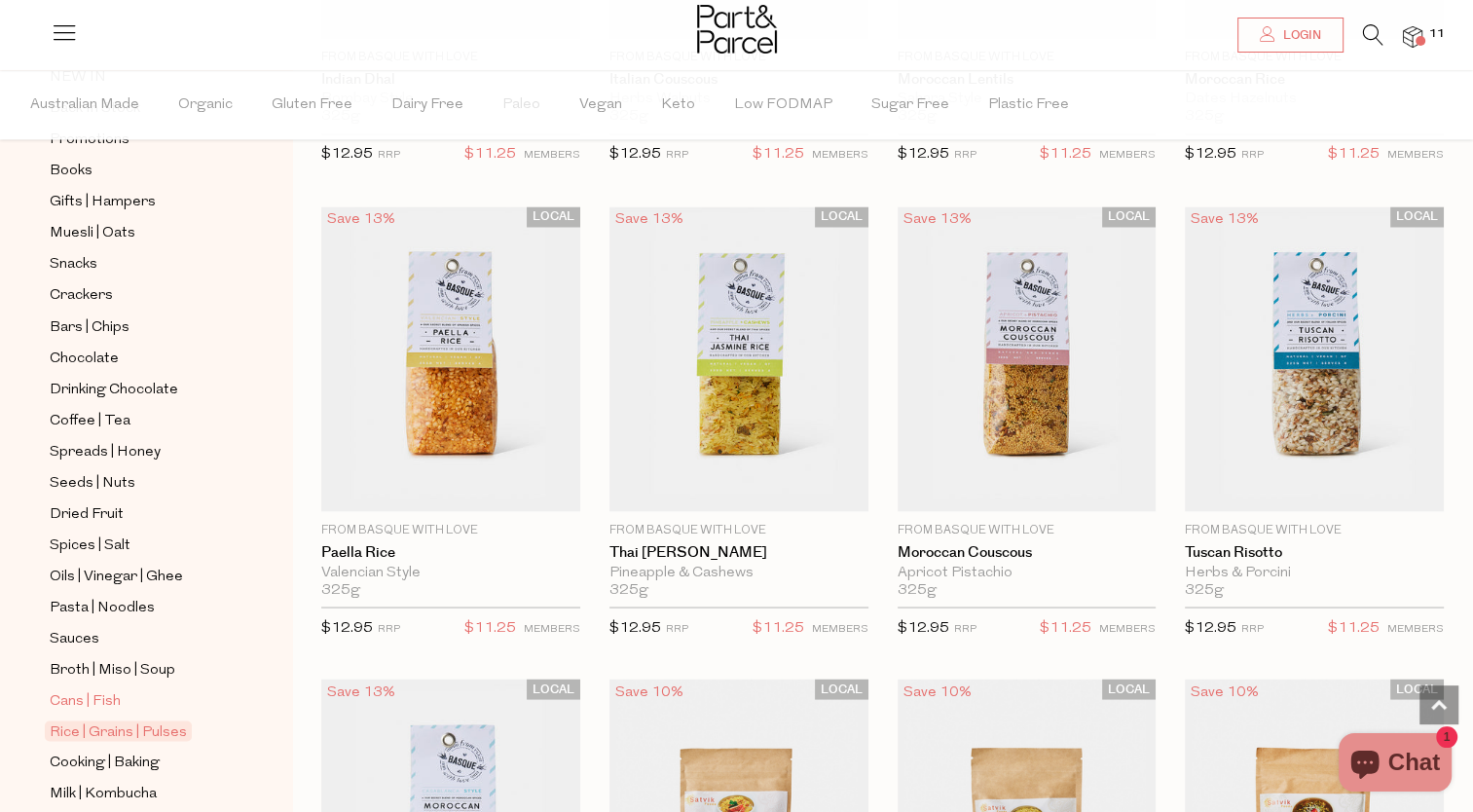 click on "Cans | Fish" at bounding box center [85, 701] 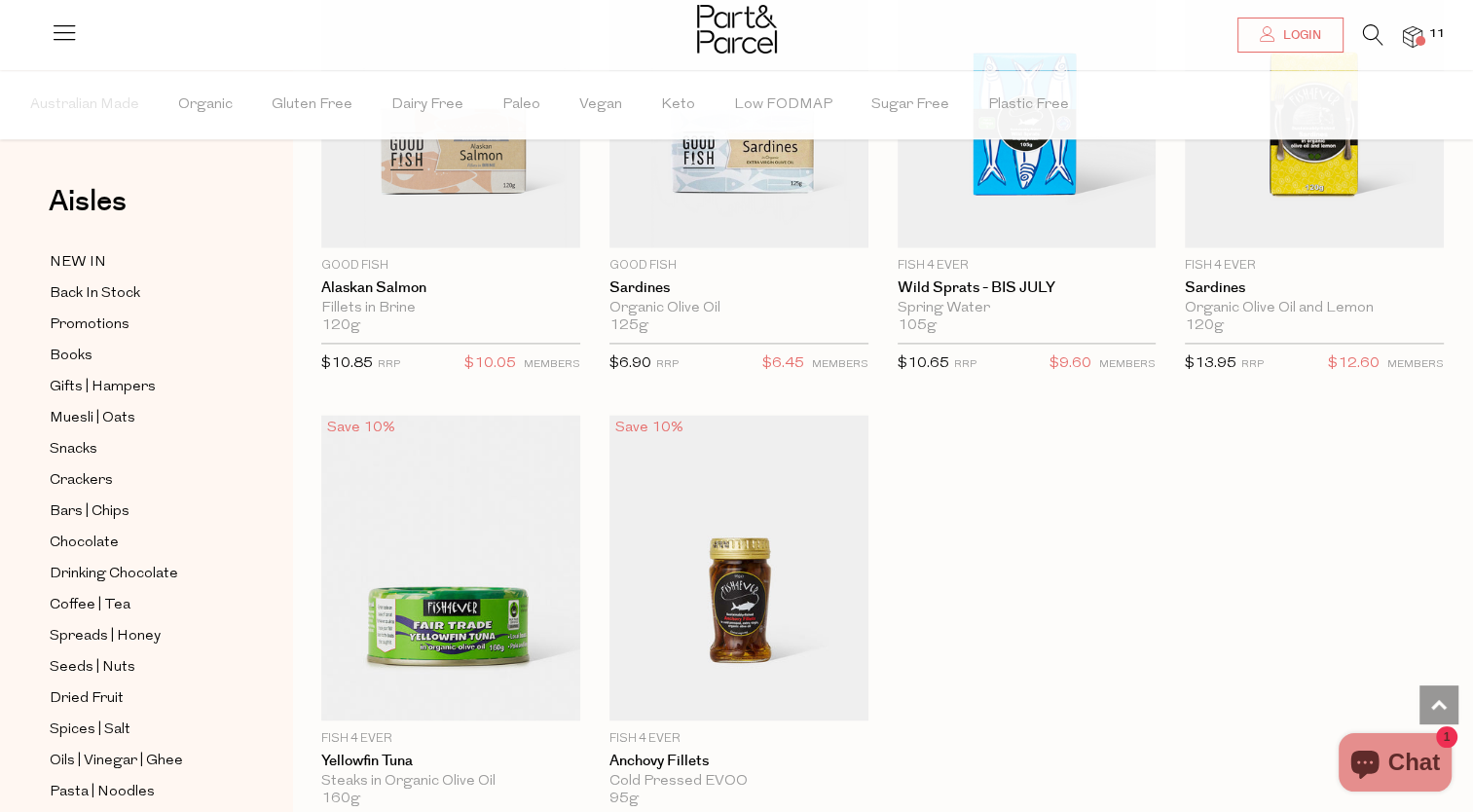 scroll, scrollTop: 2679, scrollLeft: 0, axis: vertical 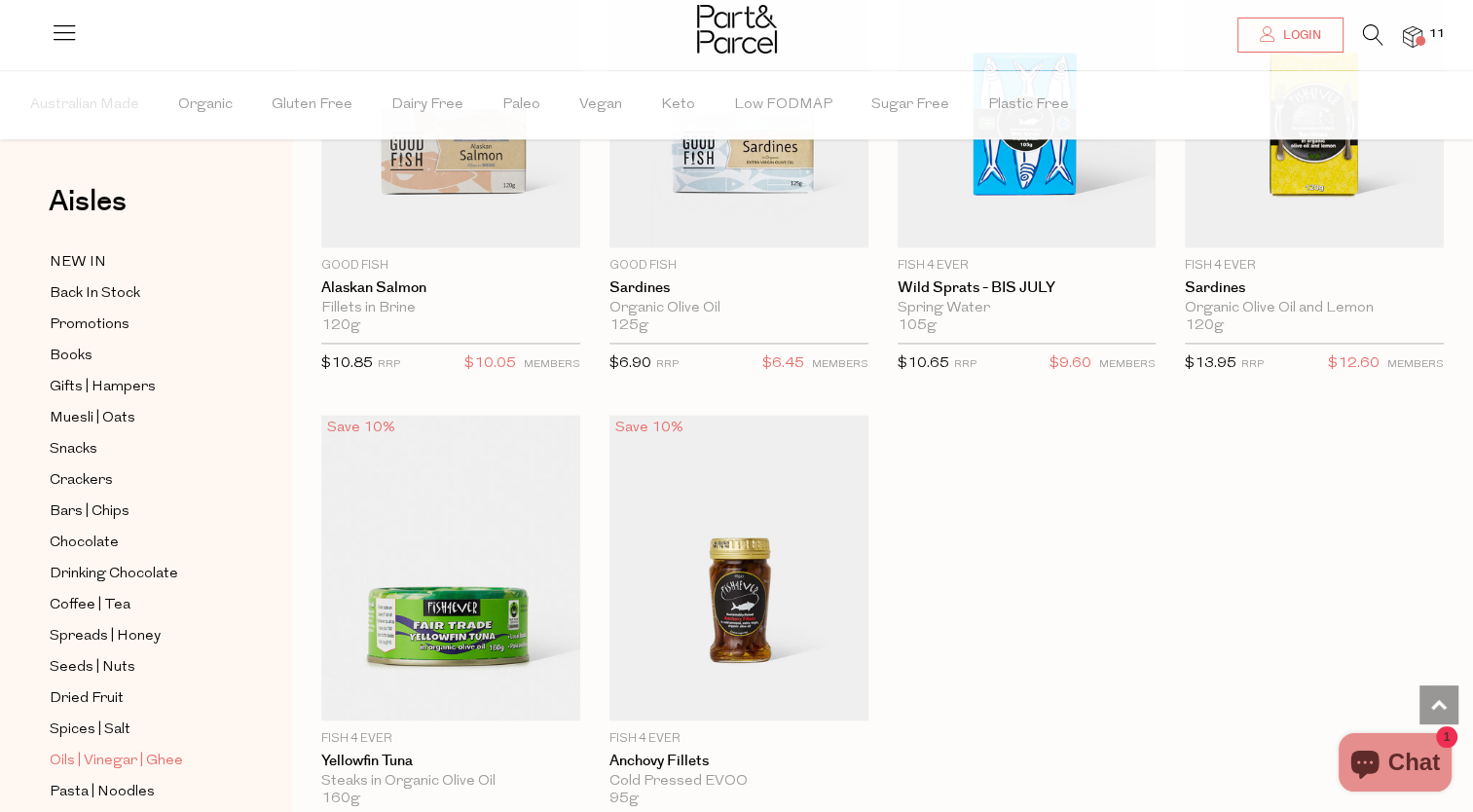 click on "Oils | Vinegar | Ghee" at bounding box center (116, 761) 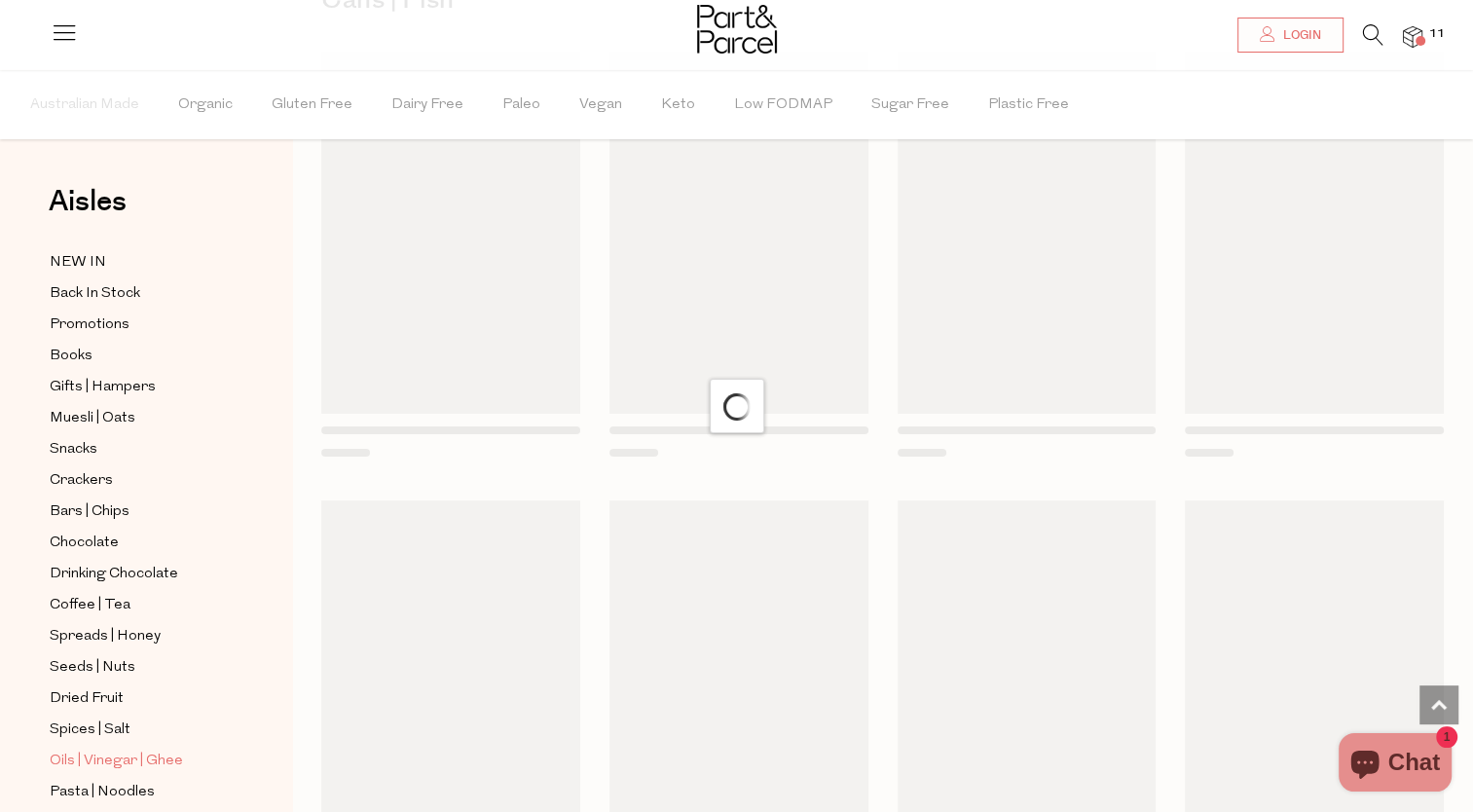 scroll, scrollTop: 0, scrollLeft: 0, axis: both 